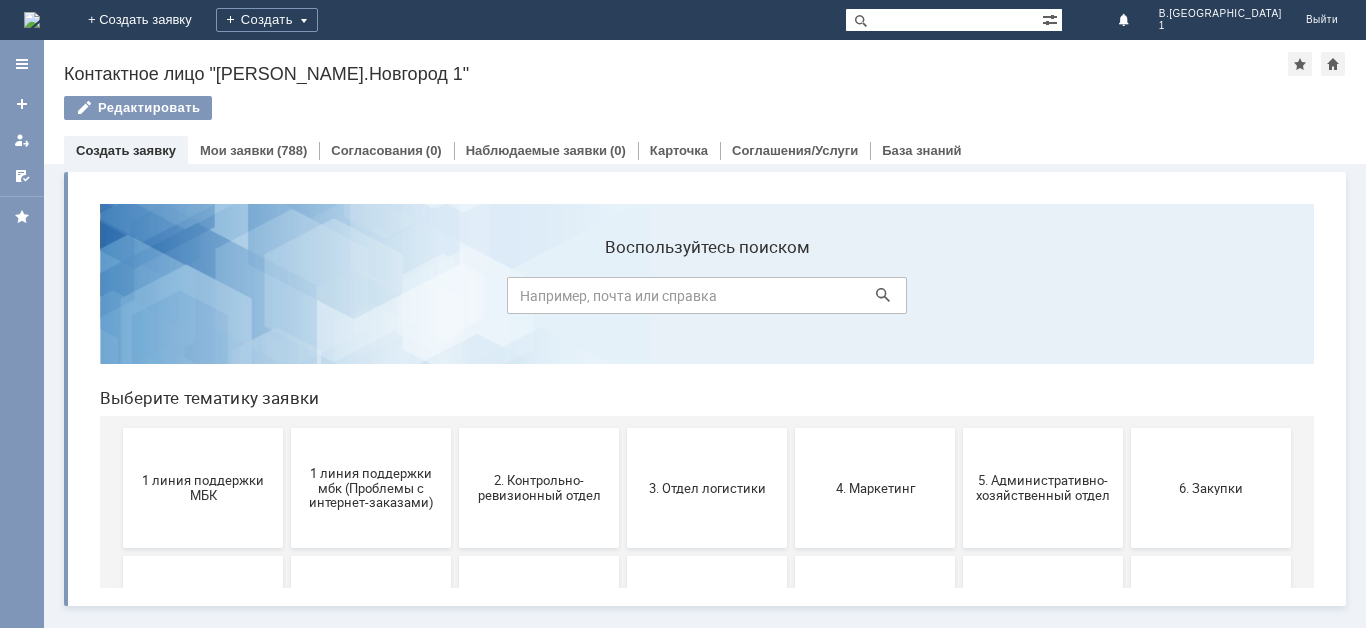 scroll, scrollTop: 0, scrollLeft: 0, axis: both 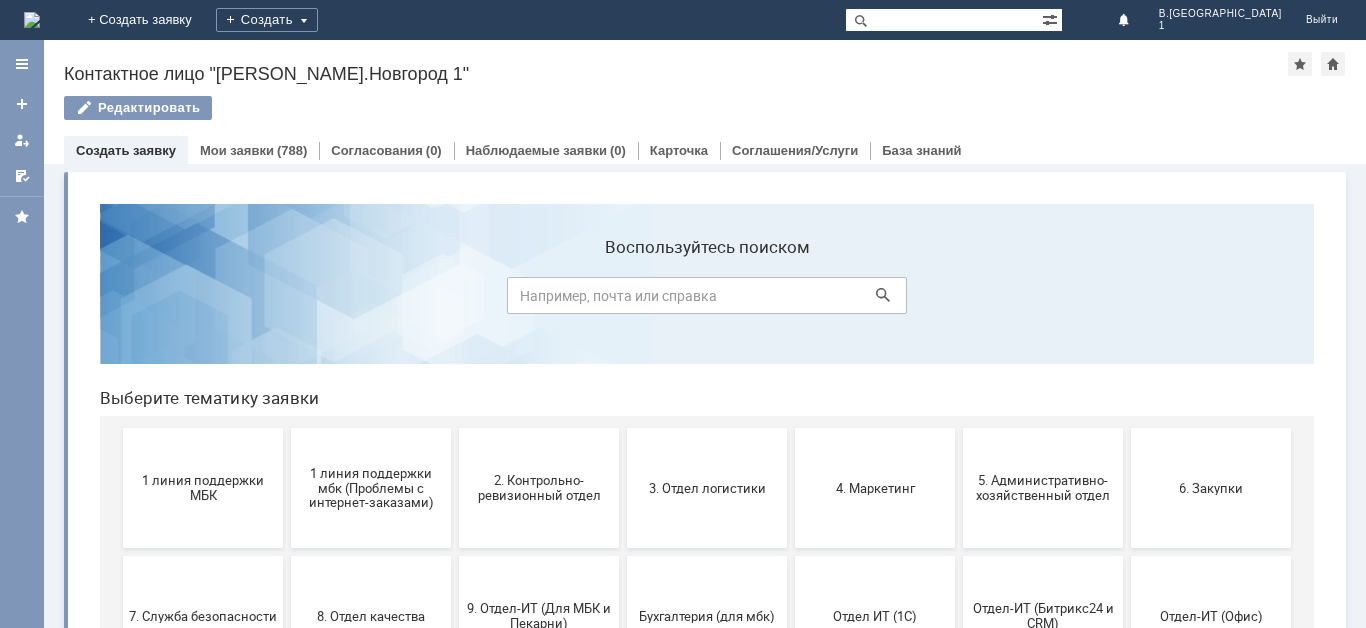 click on "Создать заявку" at bounding box center [126, 150] 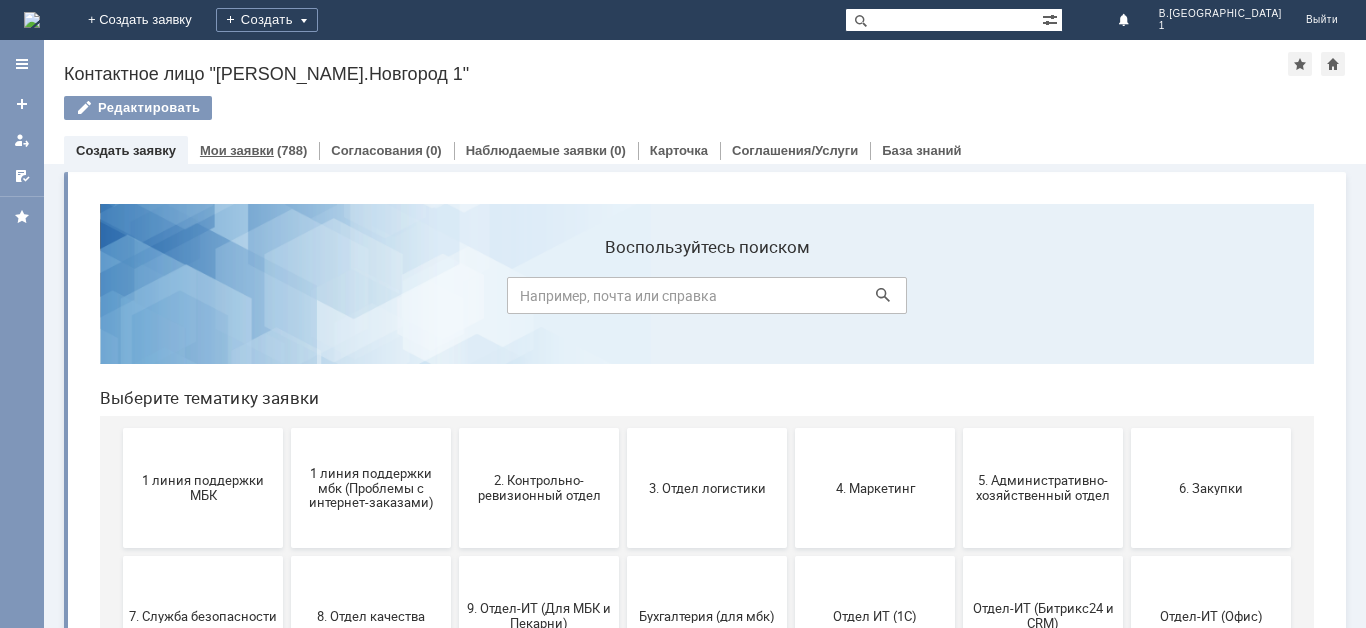 click on "Мои заявки" at bounding box center [237, 150] 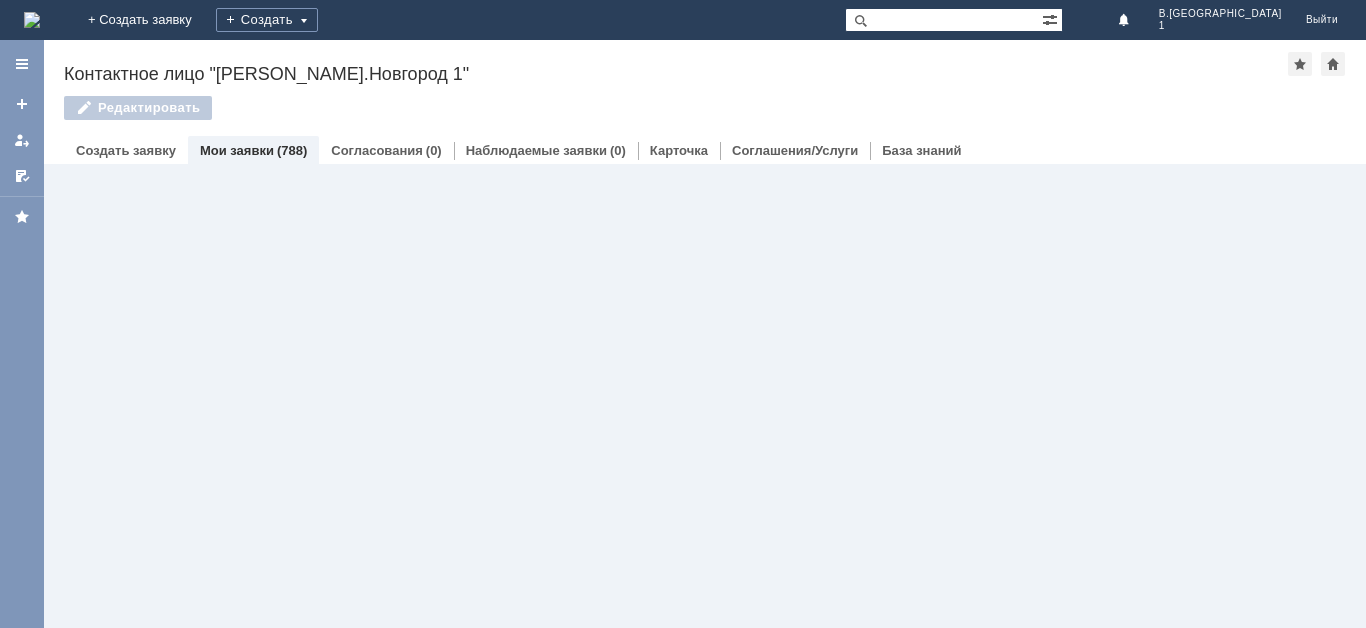 click on "Мои заявки" at bounding box center (237, 150) 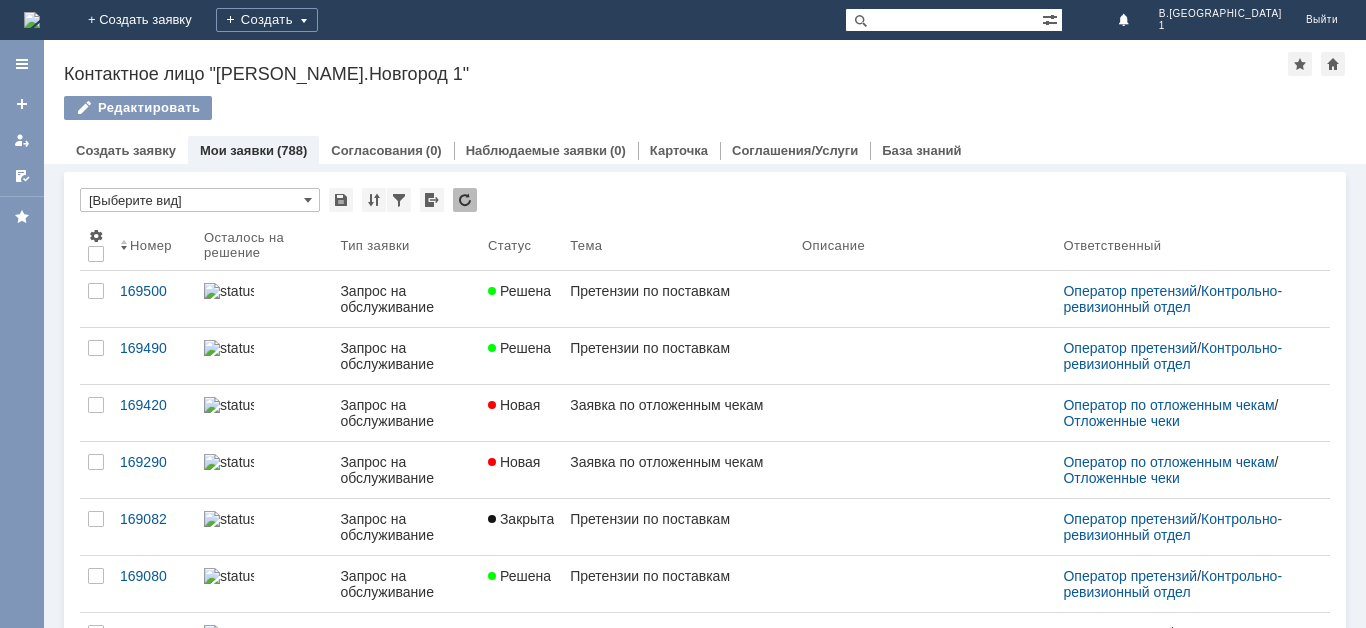 scroll, scrollTop: 0, scrollLeft: 0, axis: both 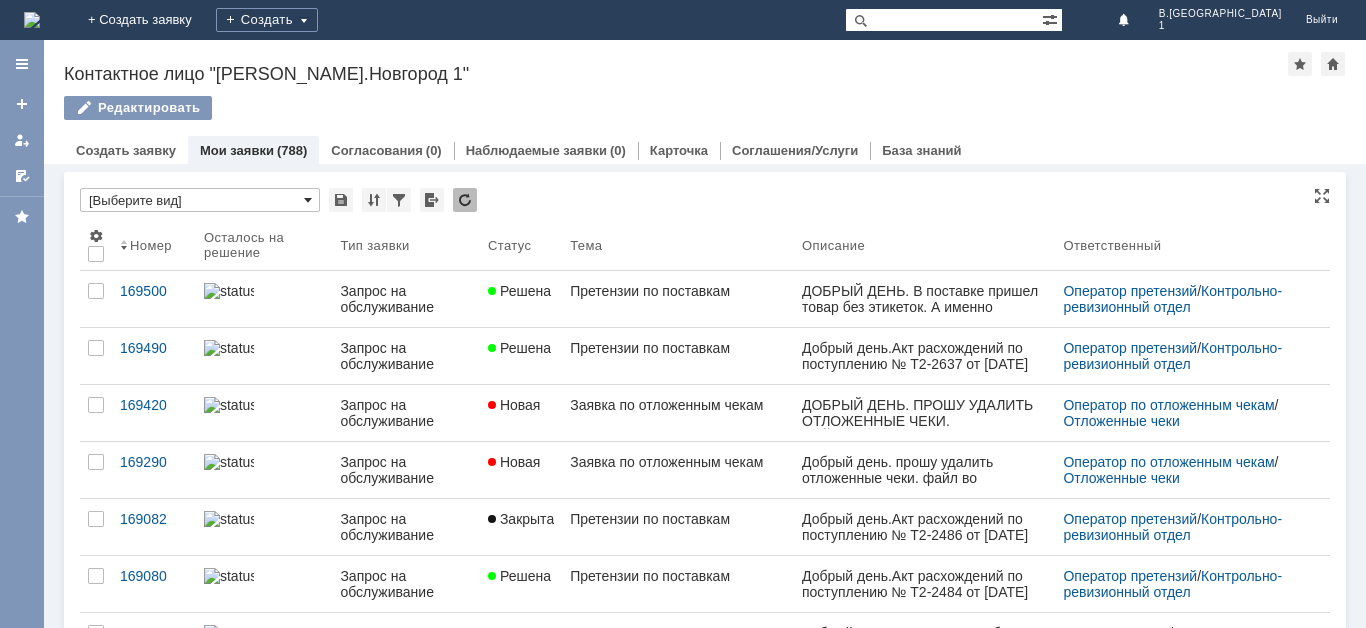 click at bounding box center (308, 200) 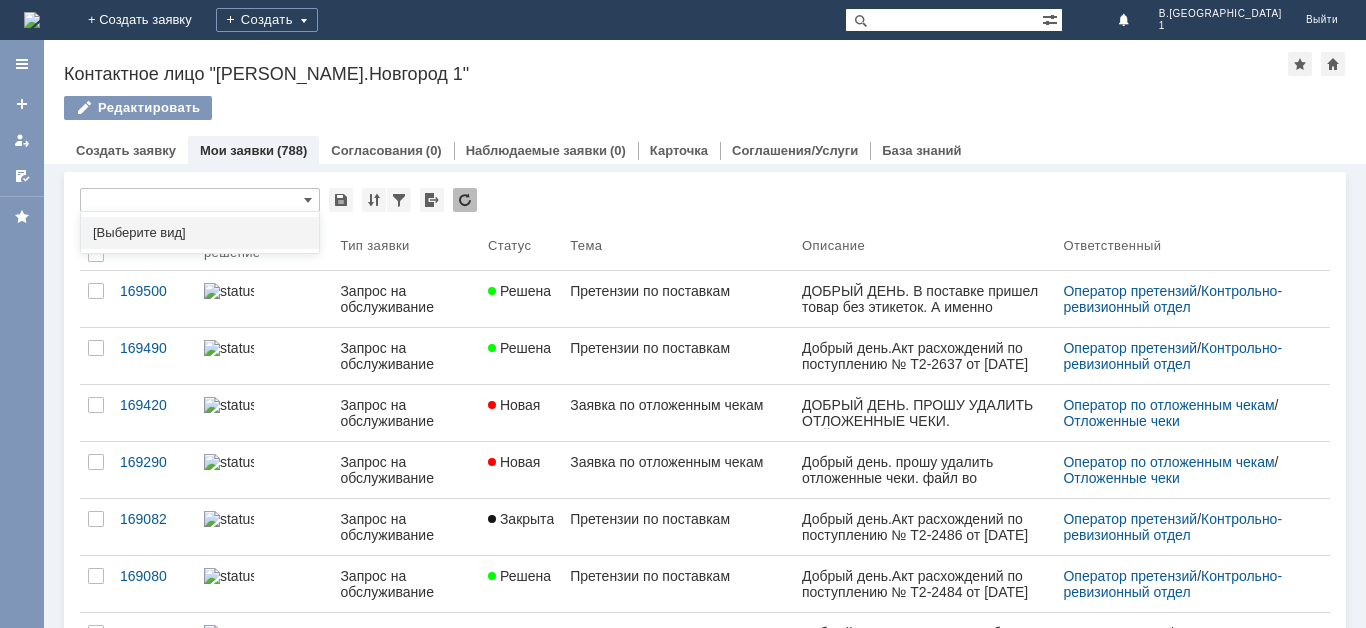 click on "[Выберите вид]" at bounding box center [200, 233] 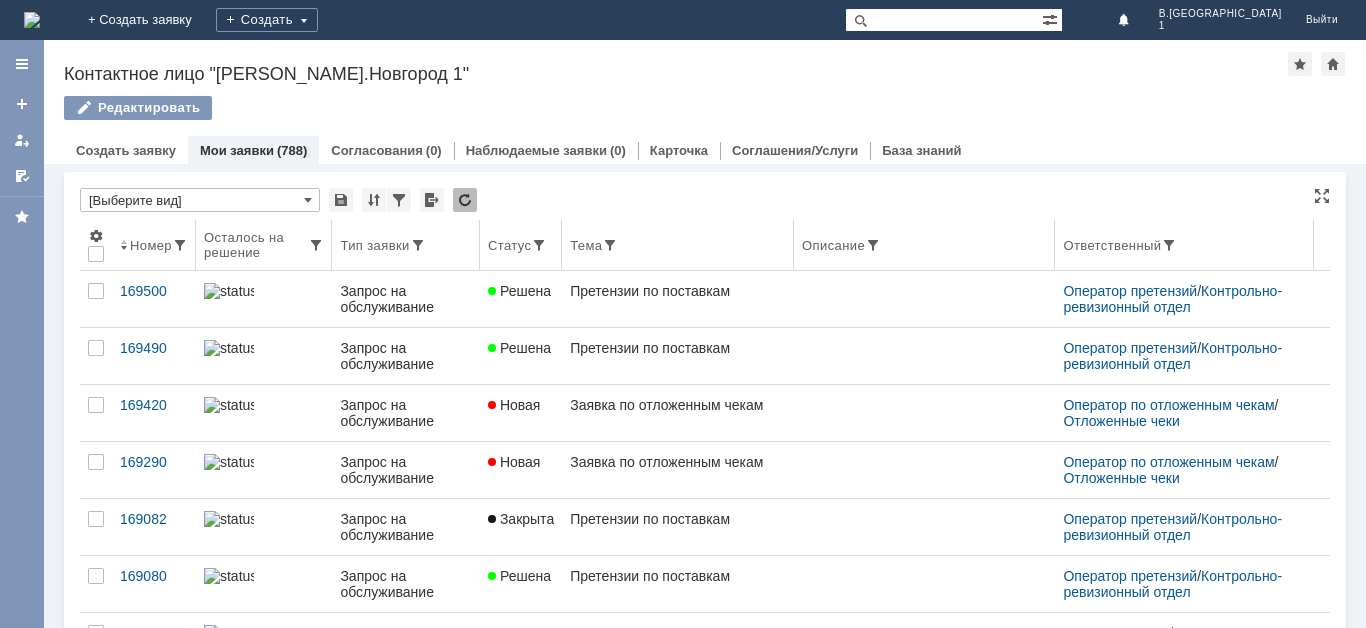 type on "[Выберите вид]" 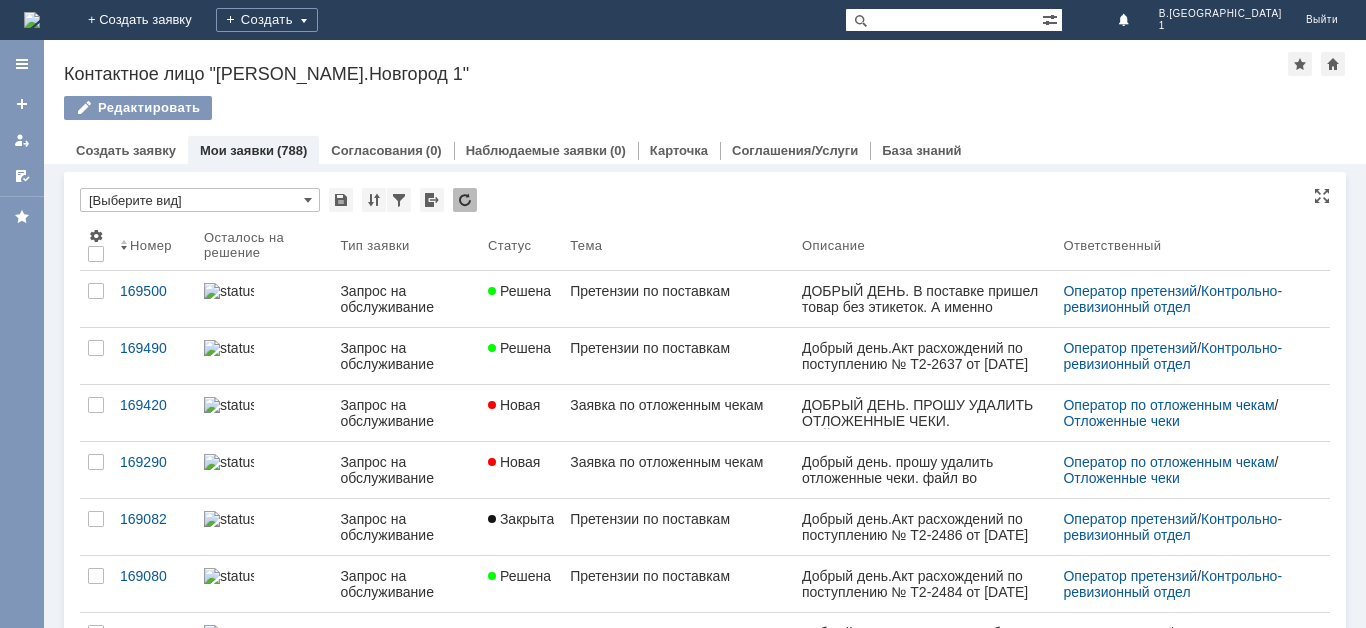 click on "[Выберите вид]" at bounding box center (200, 200) 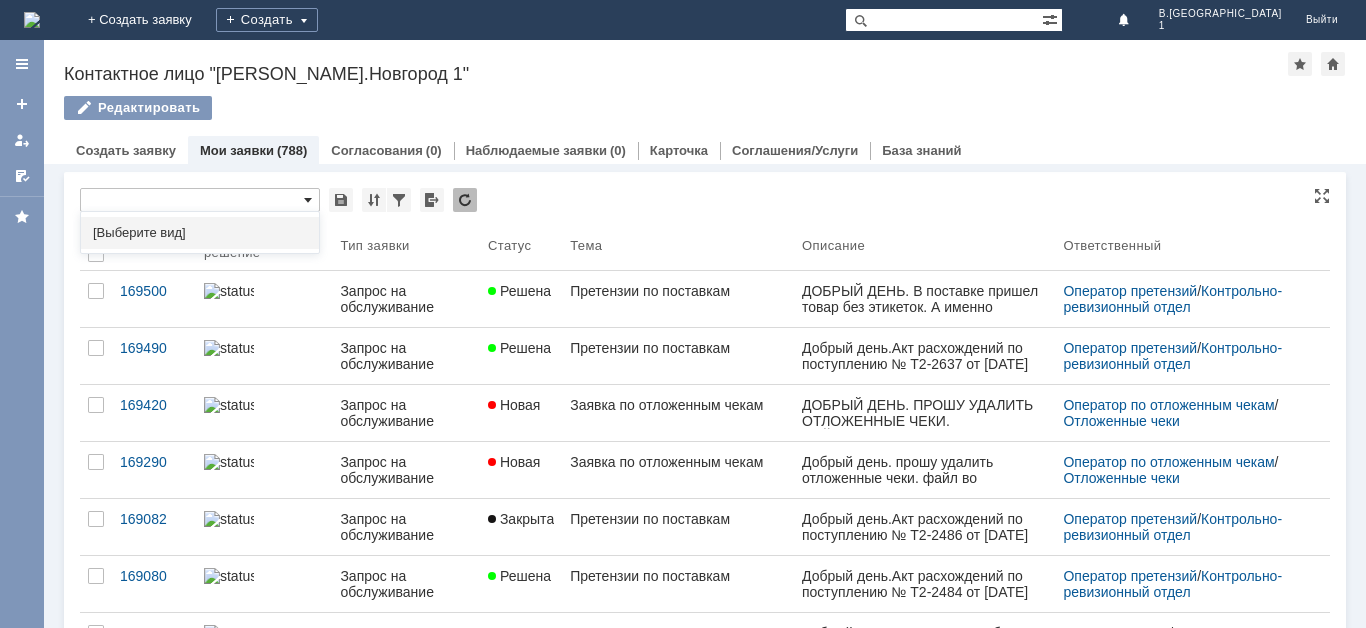 click at bounding box center [308, 200] 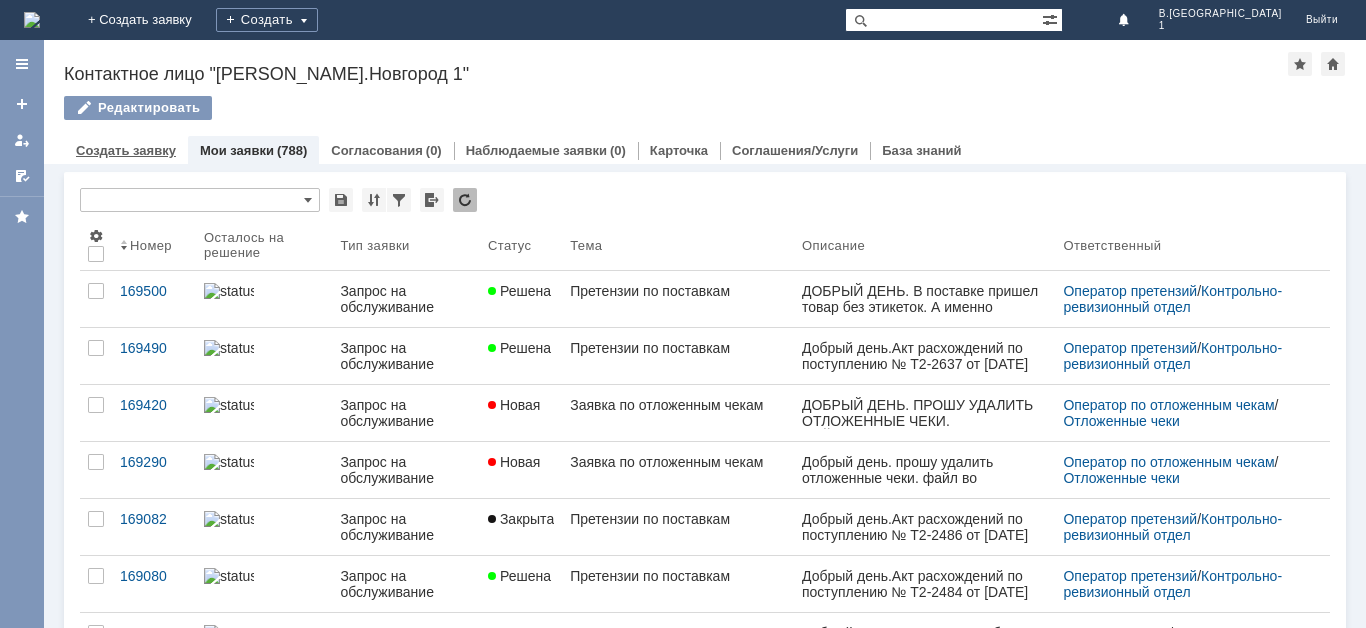 click on "Создать заявку" at bounding box center [126, 150] 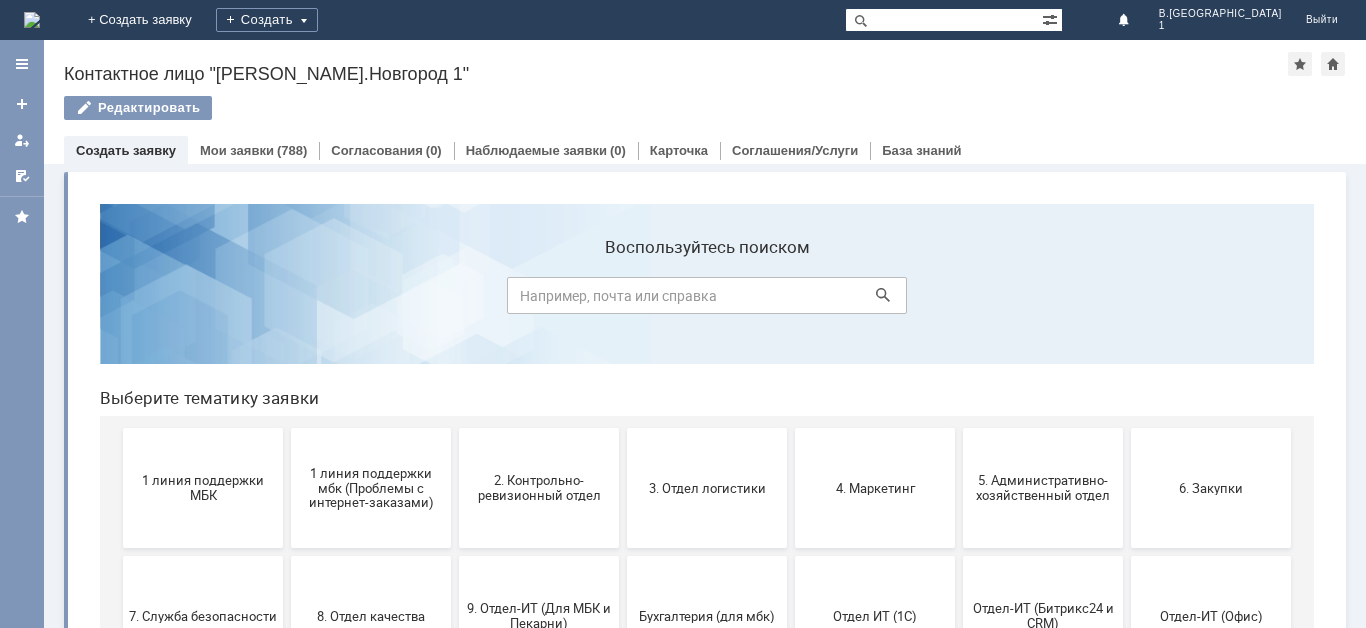 click on "Выберите тематику заявки" at bounding box center (707, 398) 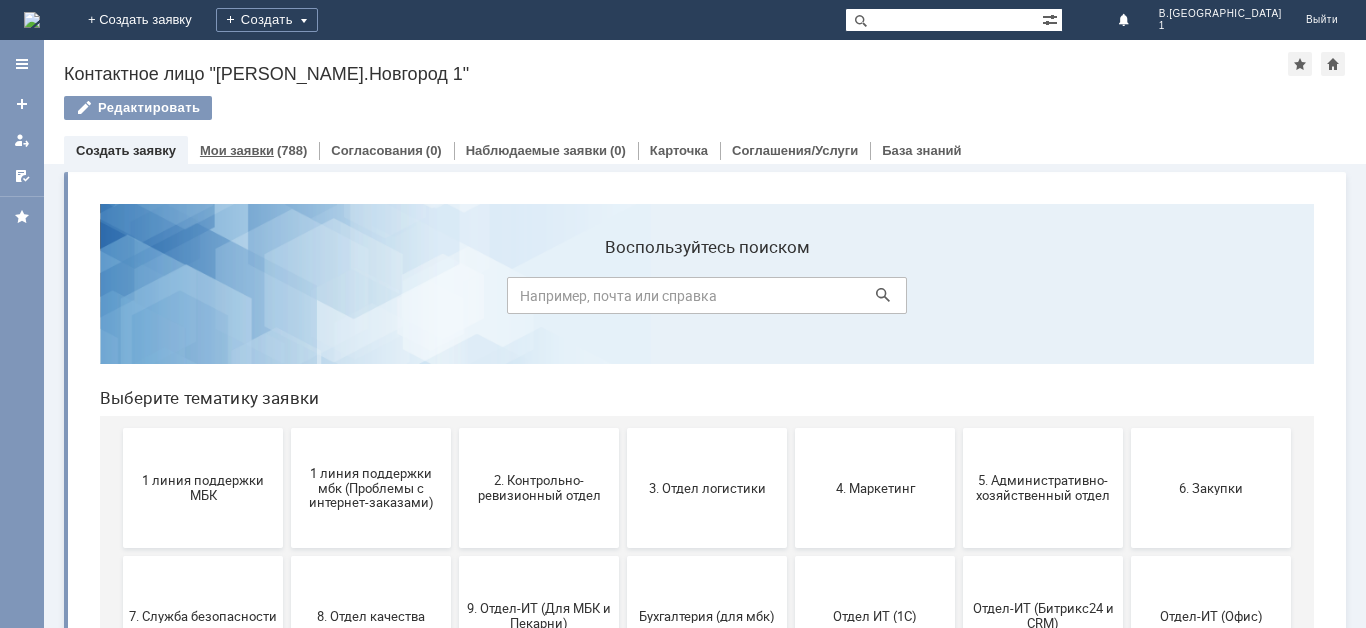 click on "(788)" at bounding box center (292, 150) 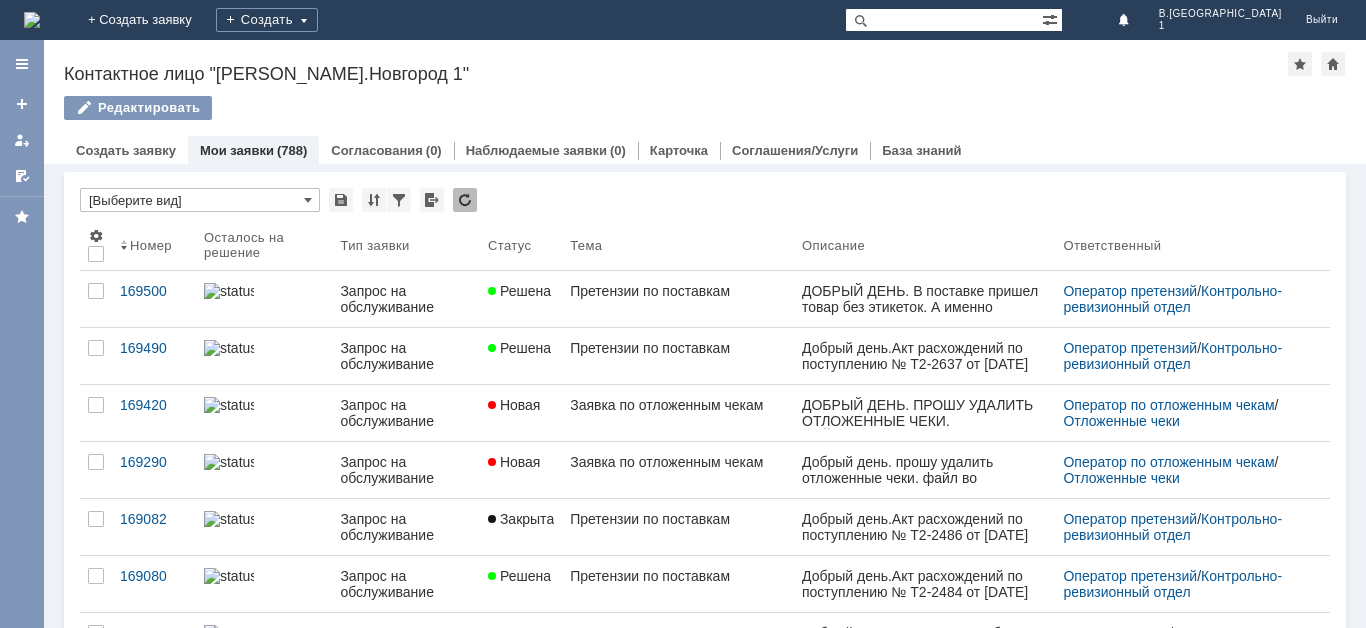 click on "Мои заявки" at bounding box center [237, 150] 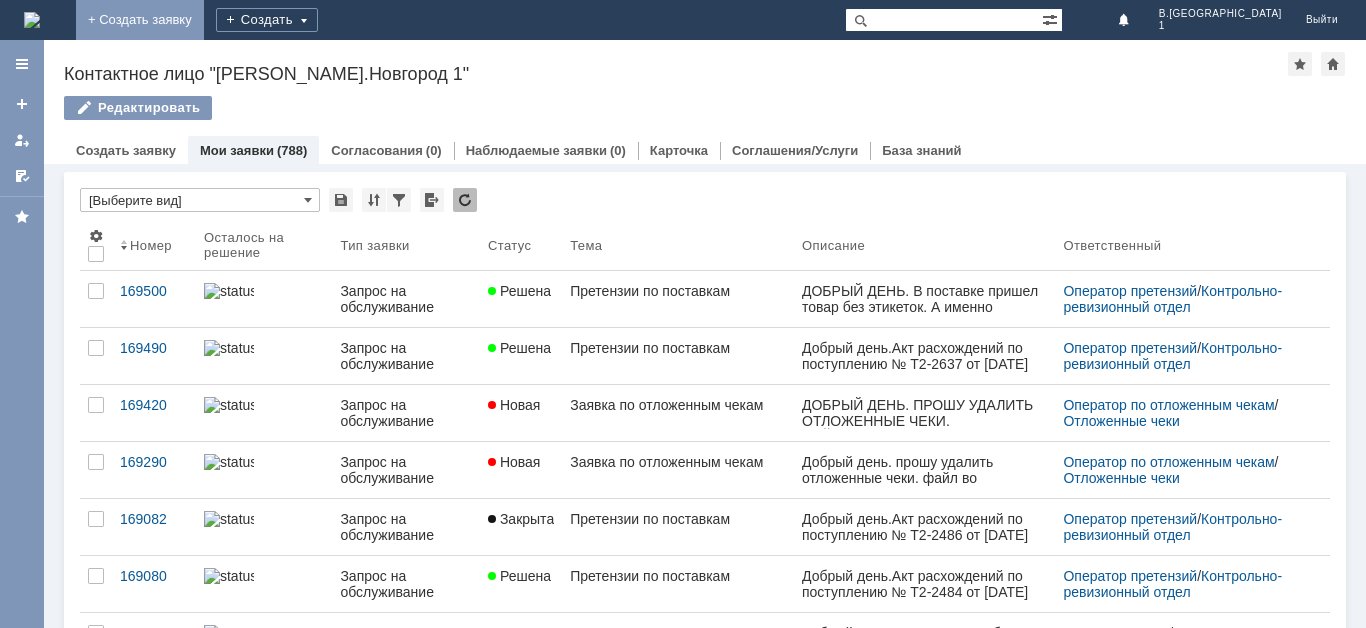 click on "+ Создать заявку" at bounding box center [140, 20] 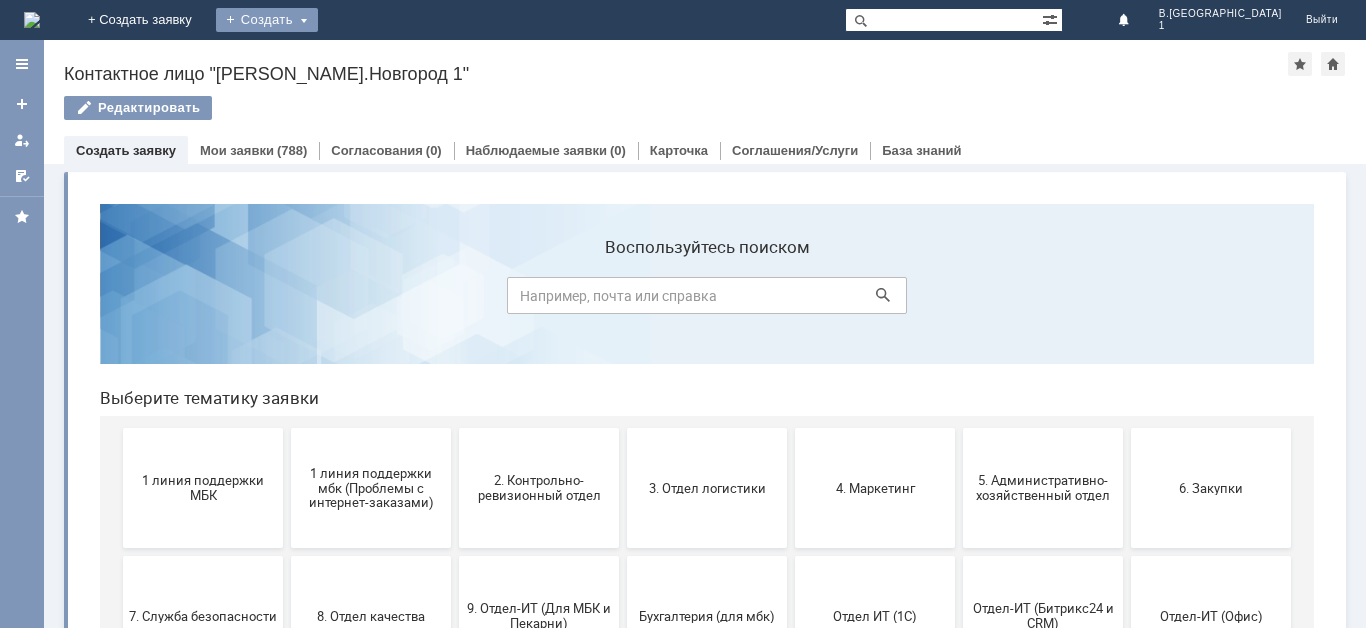 click on "Создать" at bounding box center (267, 20) 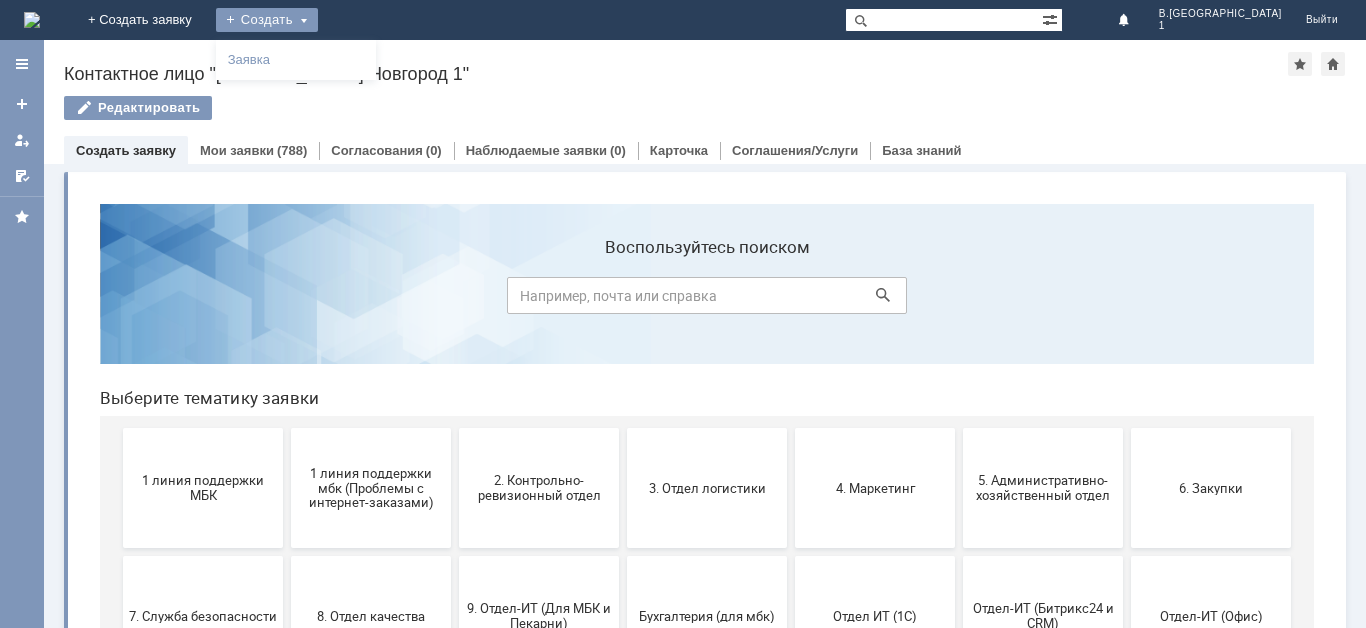 click on "Создать" at bounding box center [267, 20] 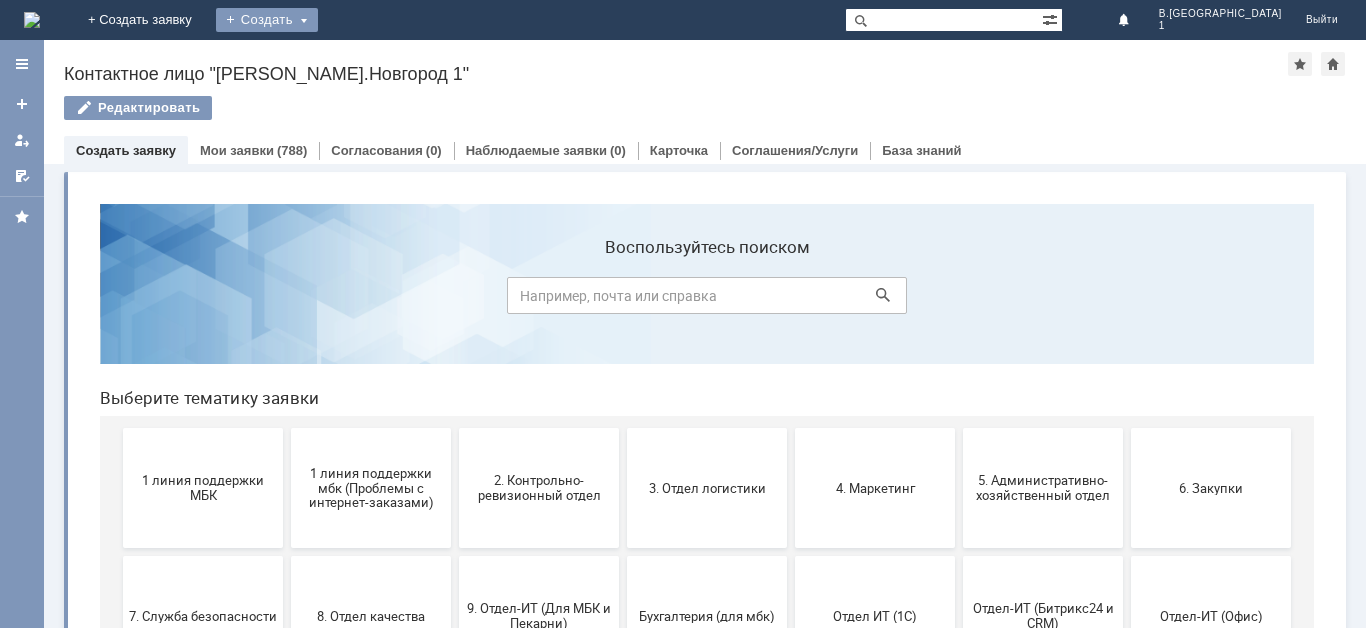 click on "Создать" at bounding box center (267, 20) 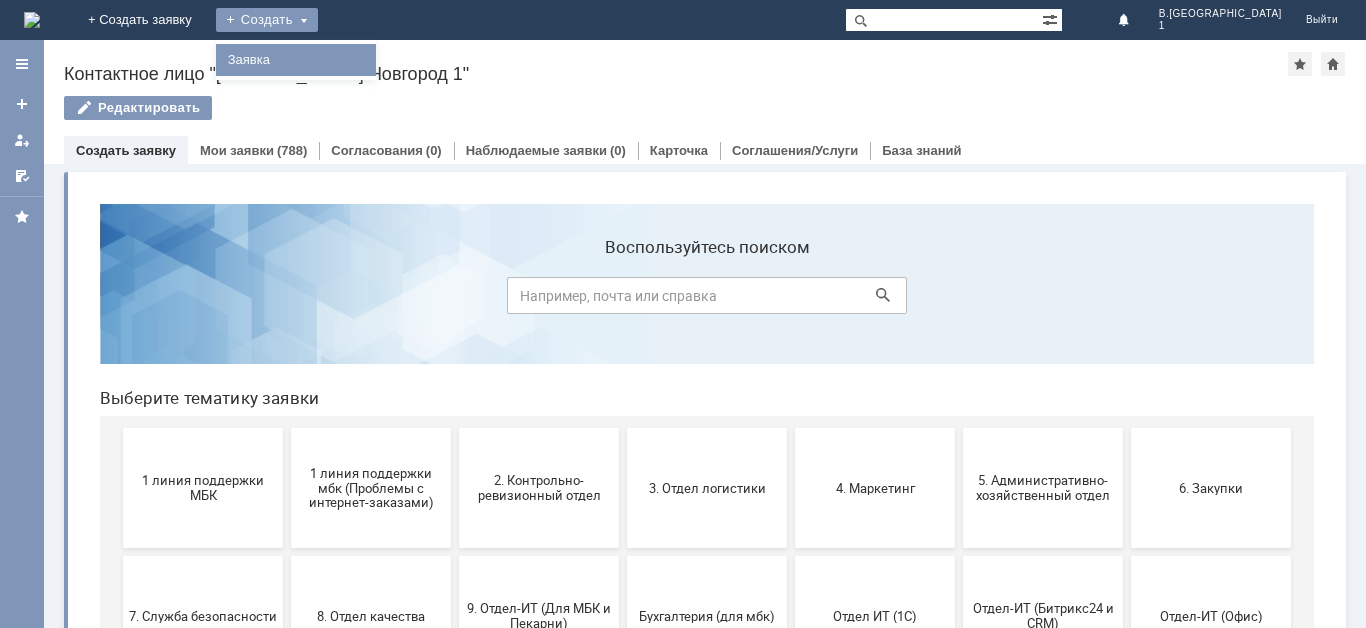 click on "Заявка" at bounding box center [296, 60] 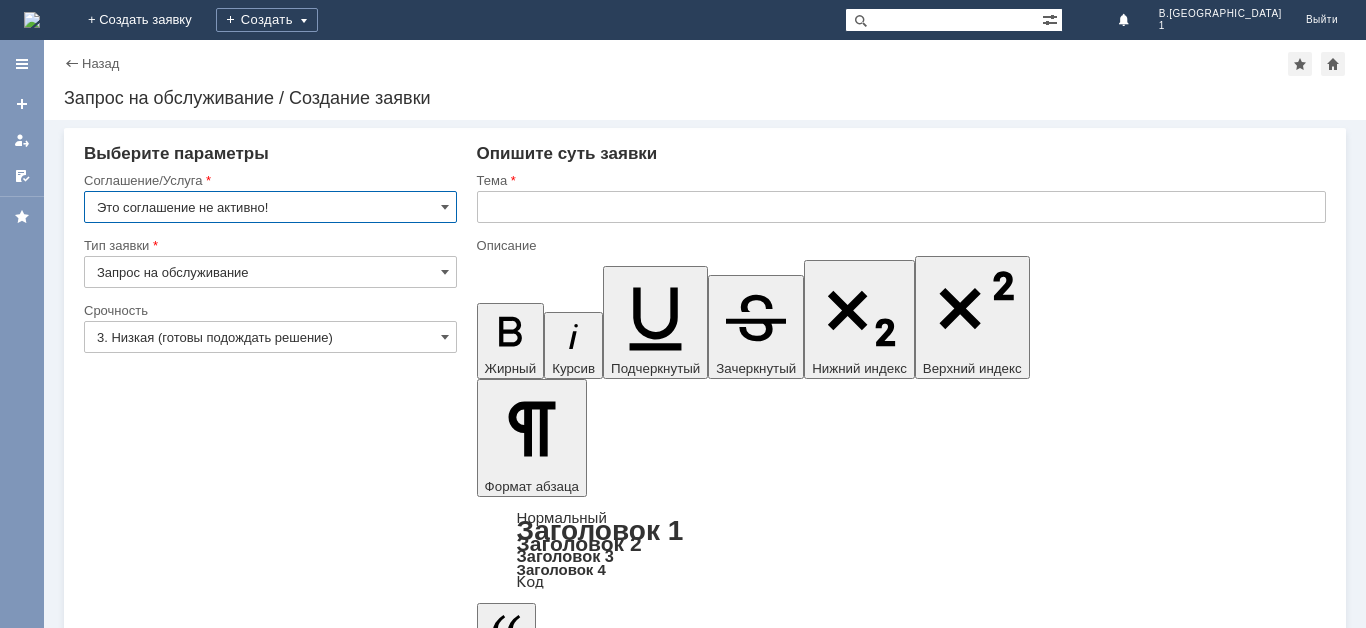 scroll, scrollTop: 0, scrollLeft: 0, axis: both 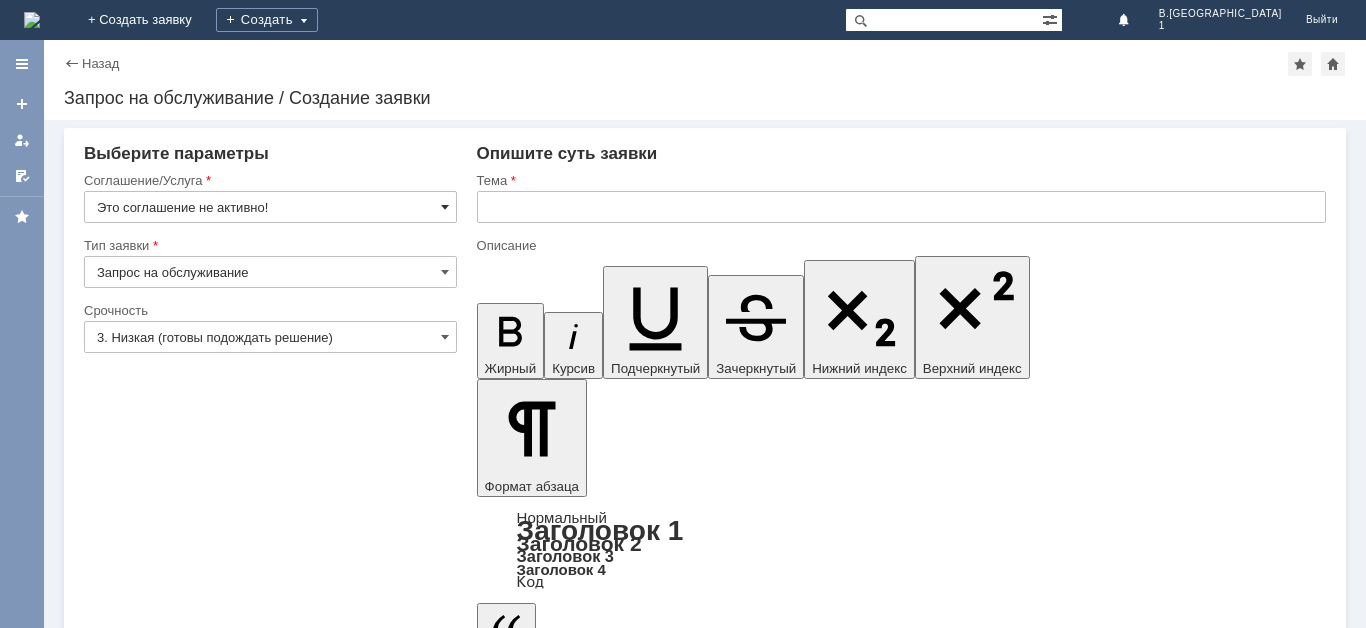 click at bounding box center (445, 207) 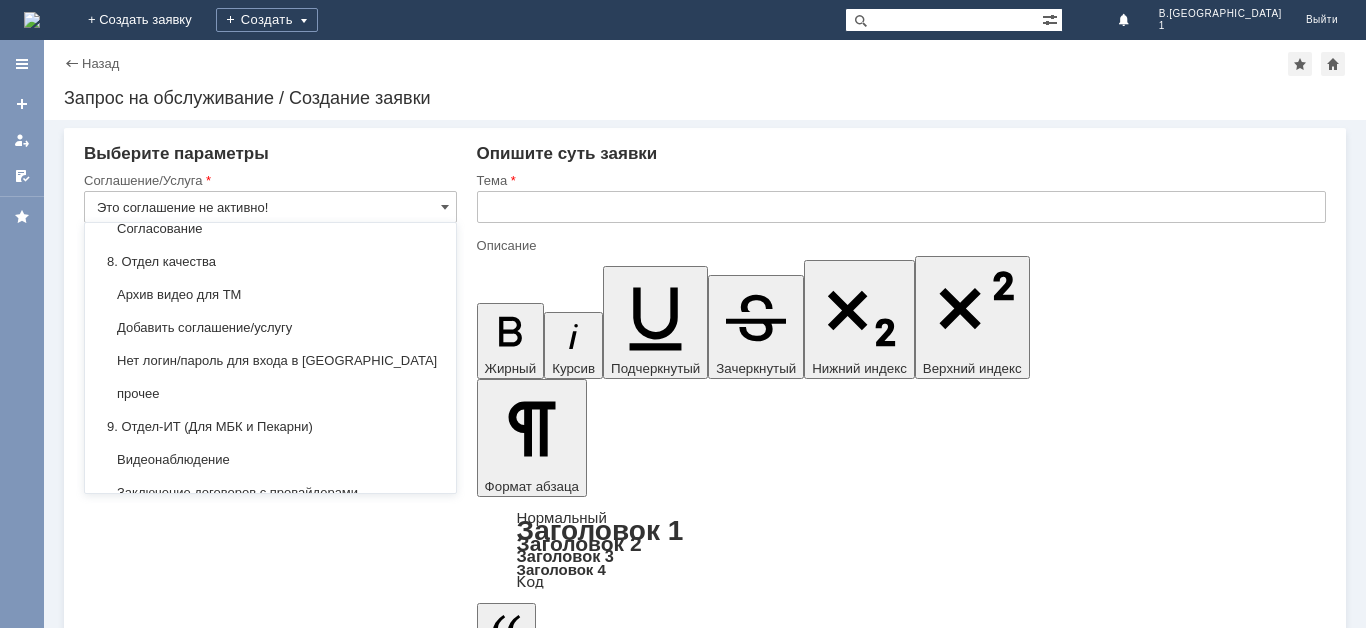 scroll, scrollTop: 1612, scrollLeft: 0, axis: vertical 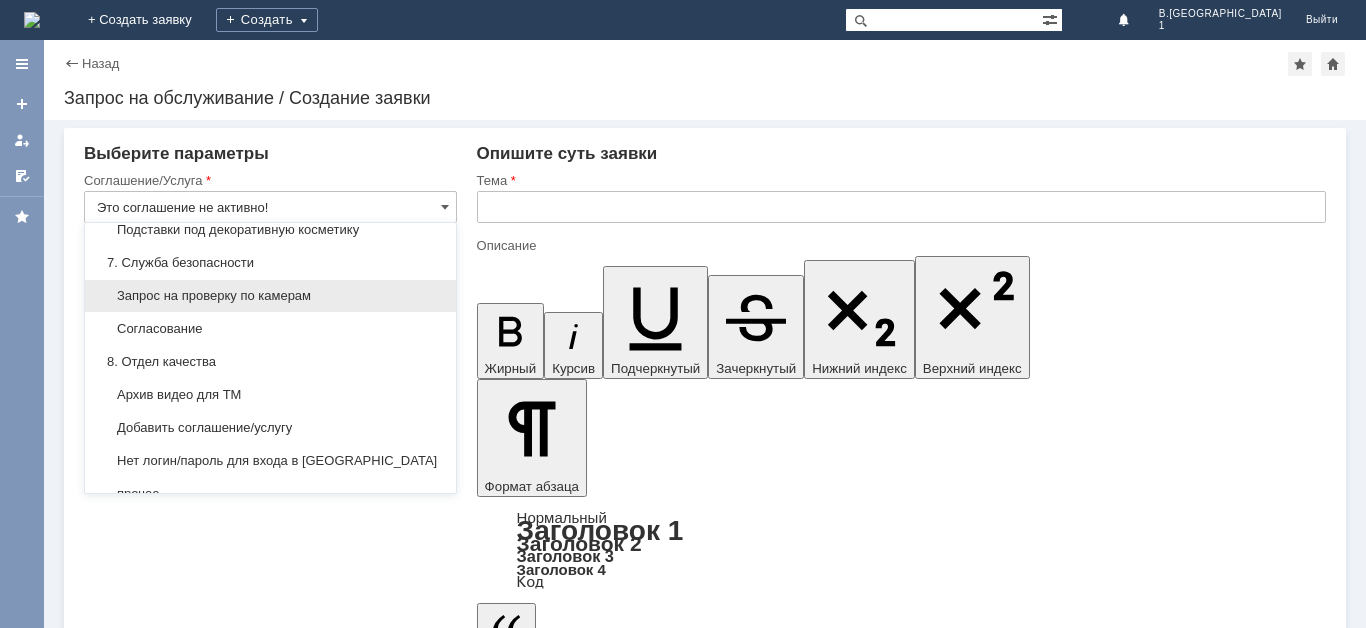 click on "Запрос на проверку по камерам" at bounding box center [270, 296] 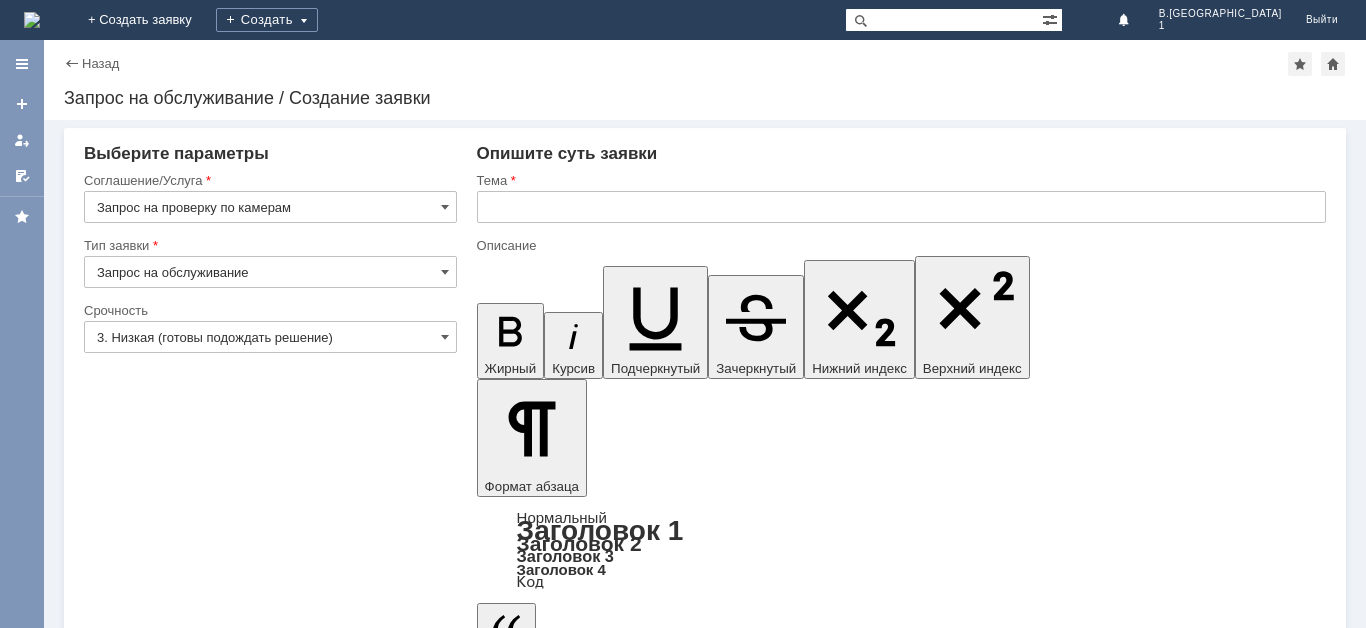type on "Запрос на проверку по камерам" 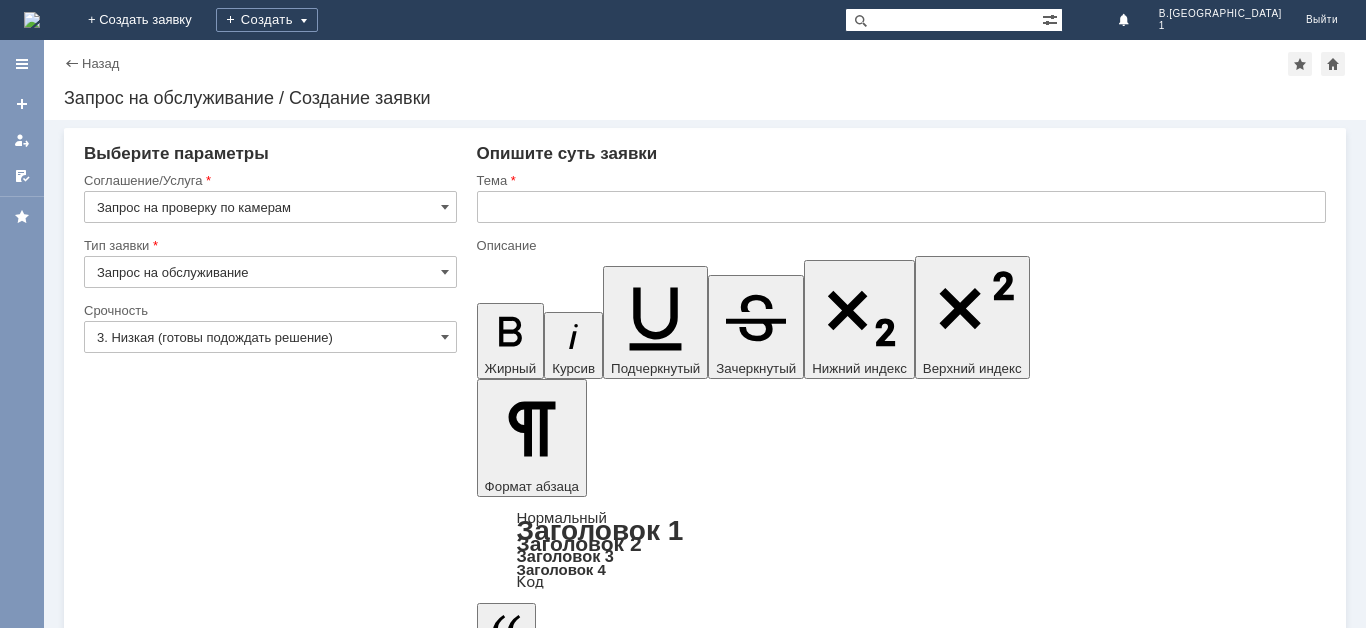 click on "Запрос на обслуживание" at bounding box center [270, 272] 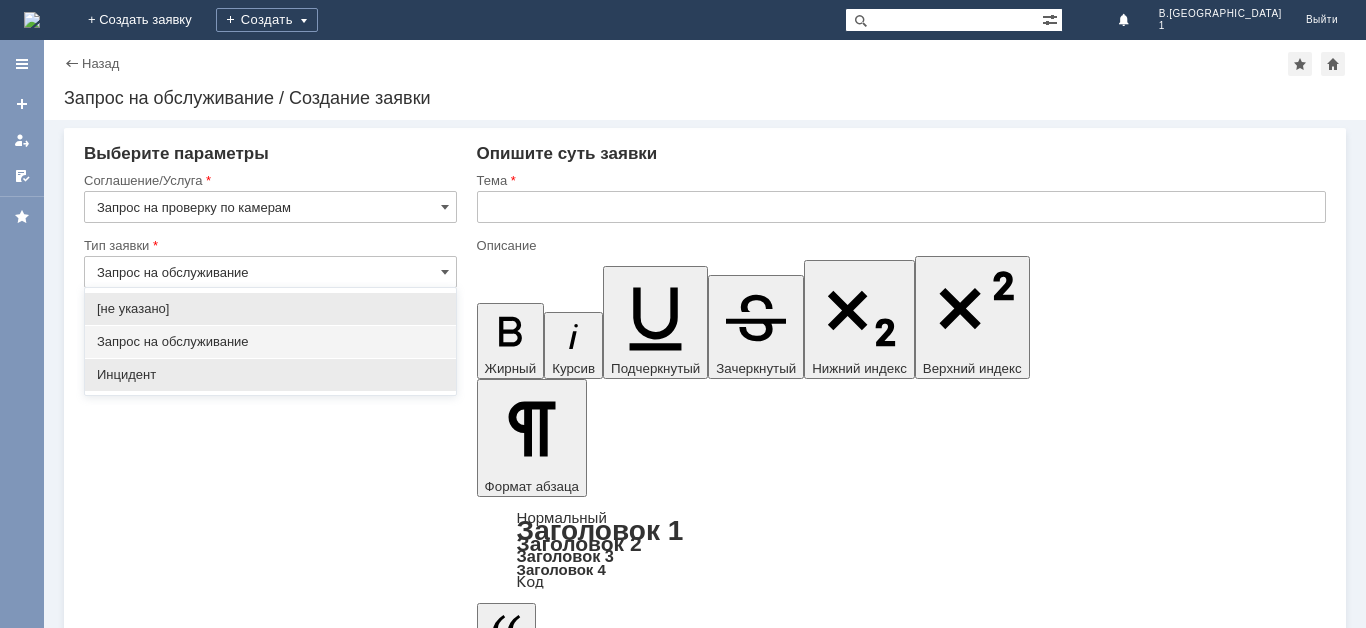 click on "Инцидент" at bounding box center (270, 375) 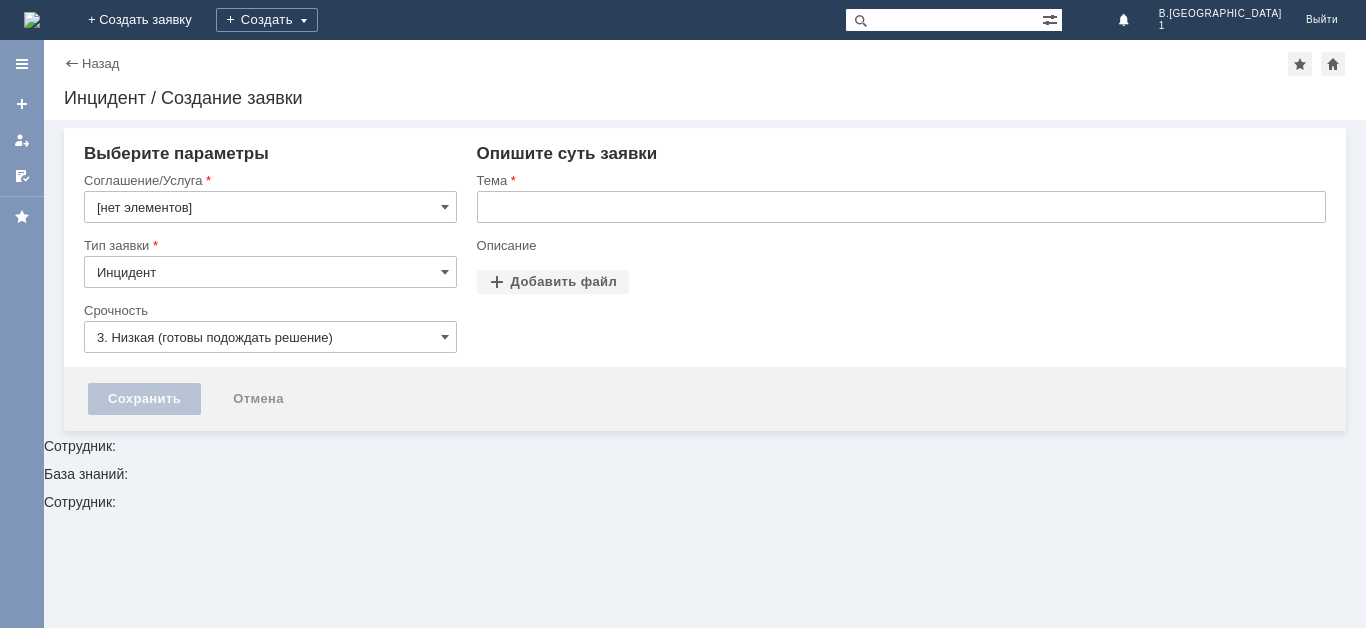 type on "Запрос на проверку по камерам" 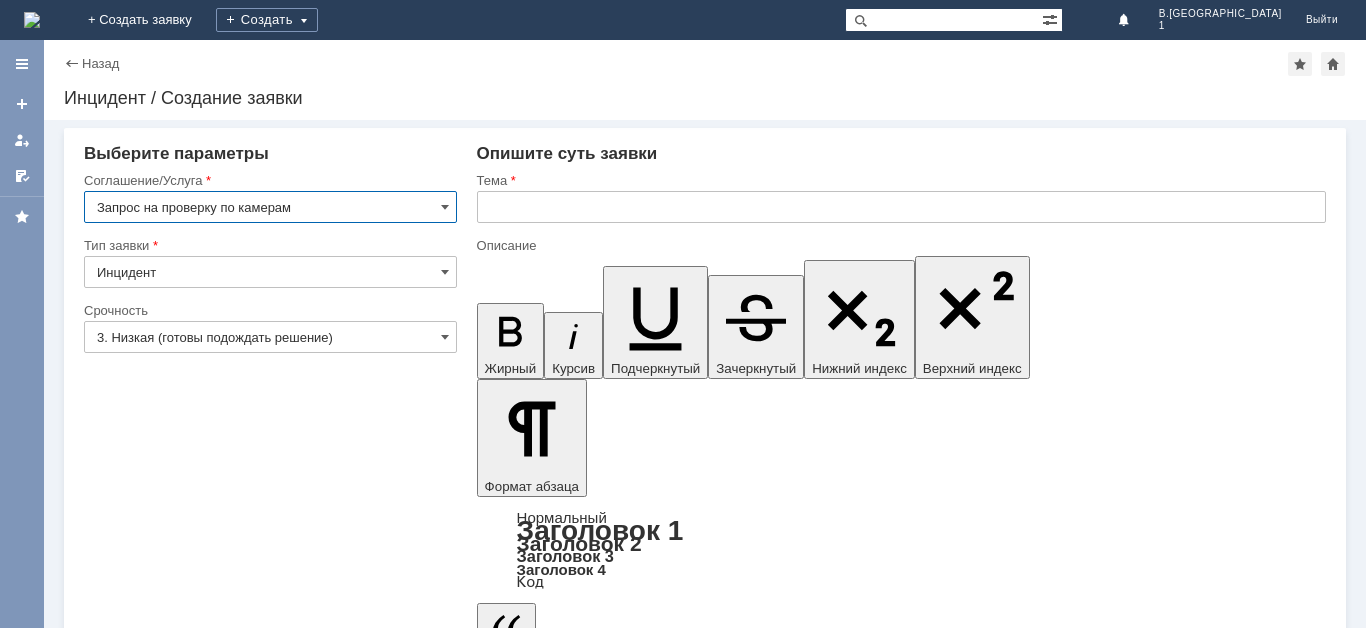scroll, scrollTop: 0, scrollLeft: 0, axis: both 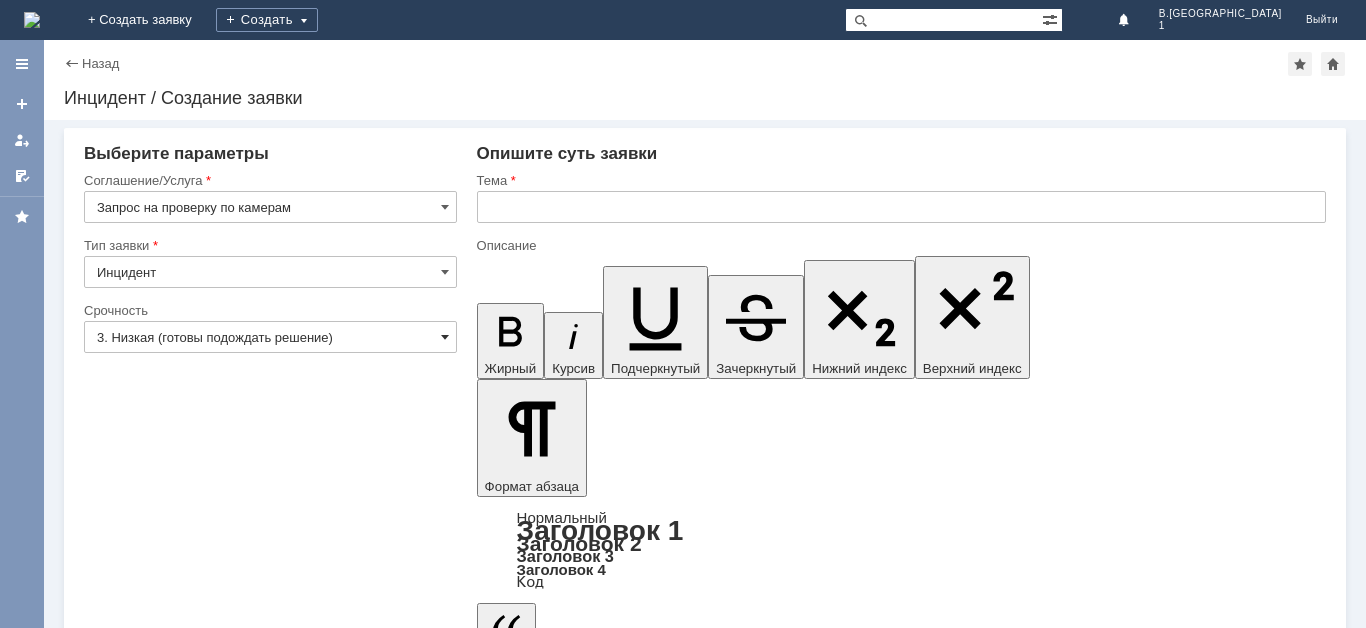 click at bounding box center [445, 337] 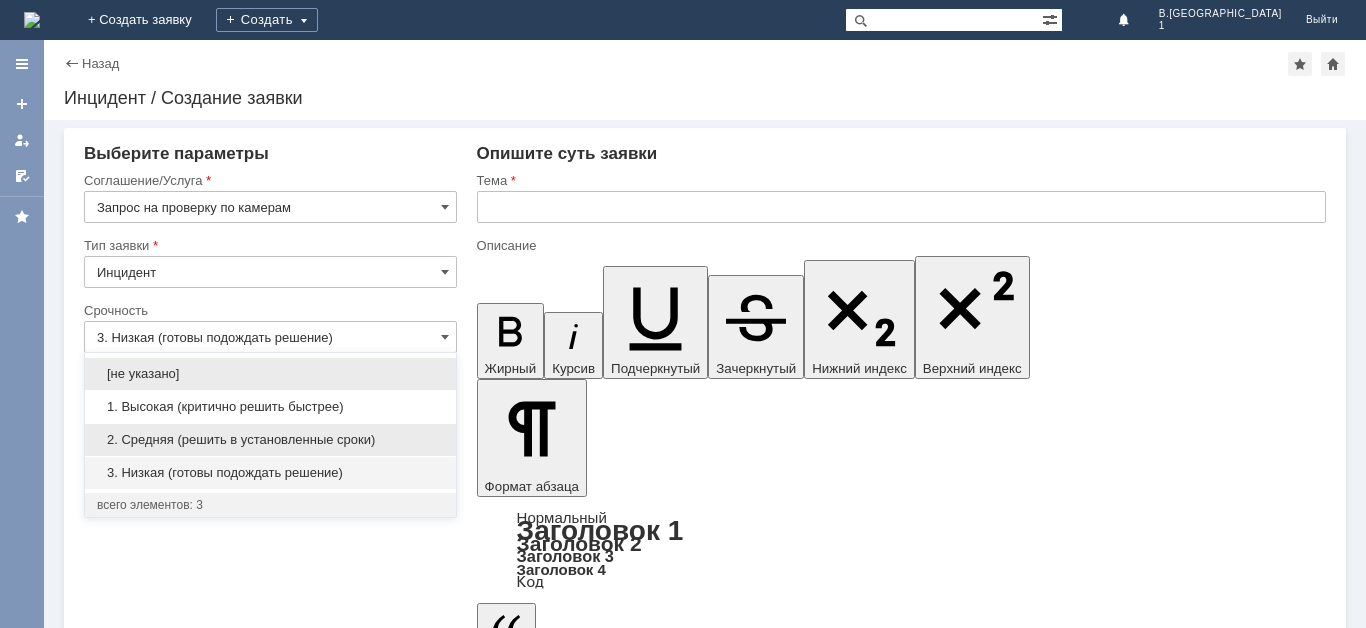 click on "2. Средняя (решить в установленные сроки)" at bounding box center (270, 440) 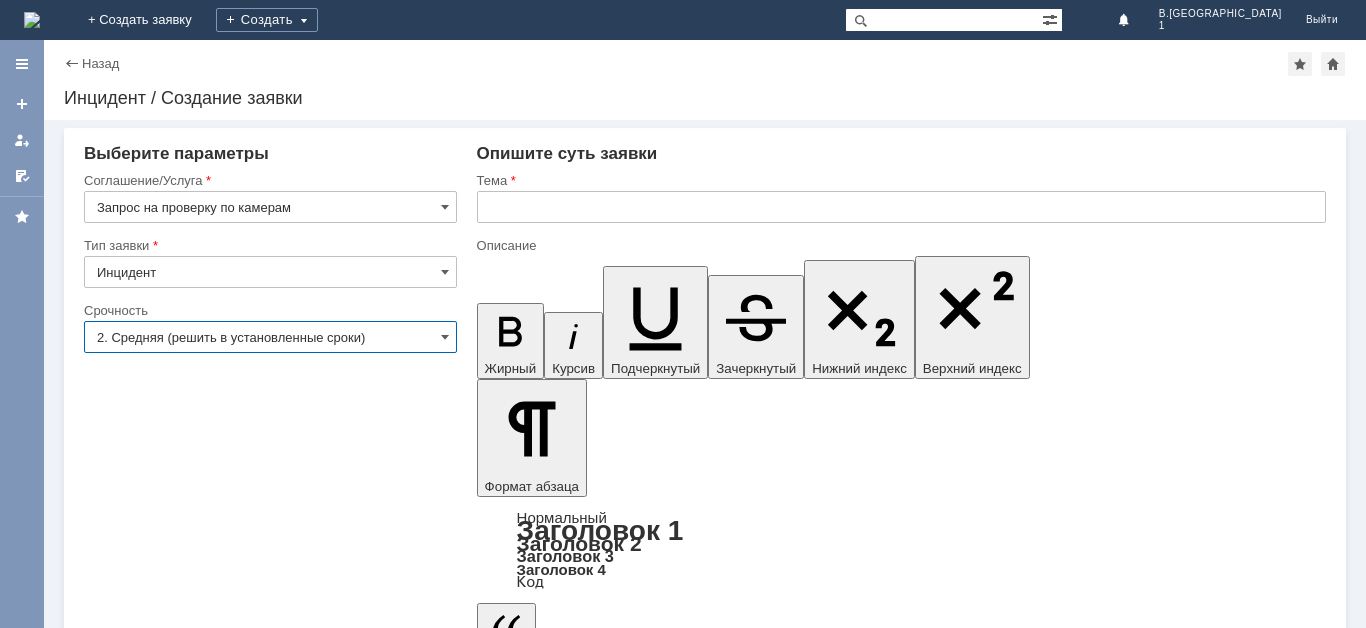 type on "2. Средняя (решить в установленные сроки)" 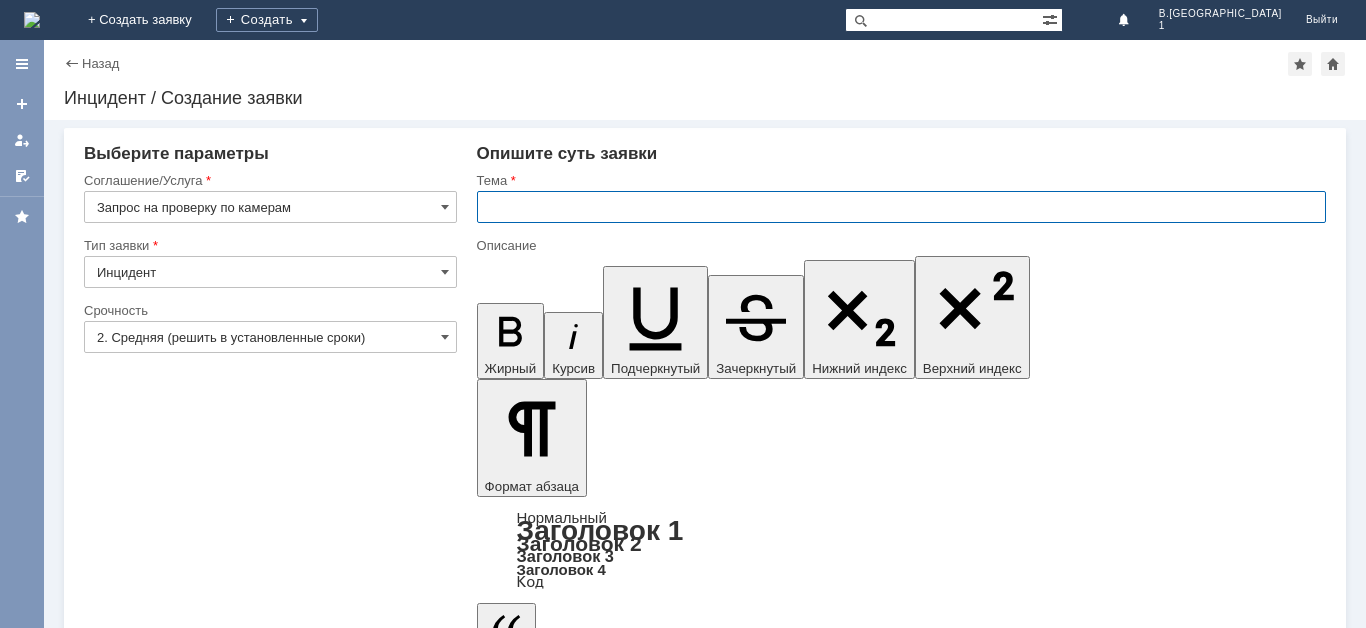 click at bounding box center [901, 207] 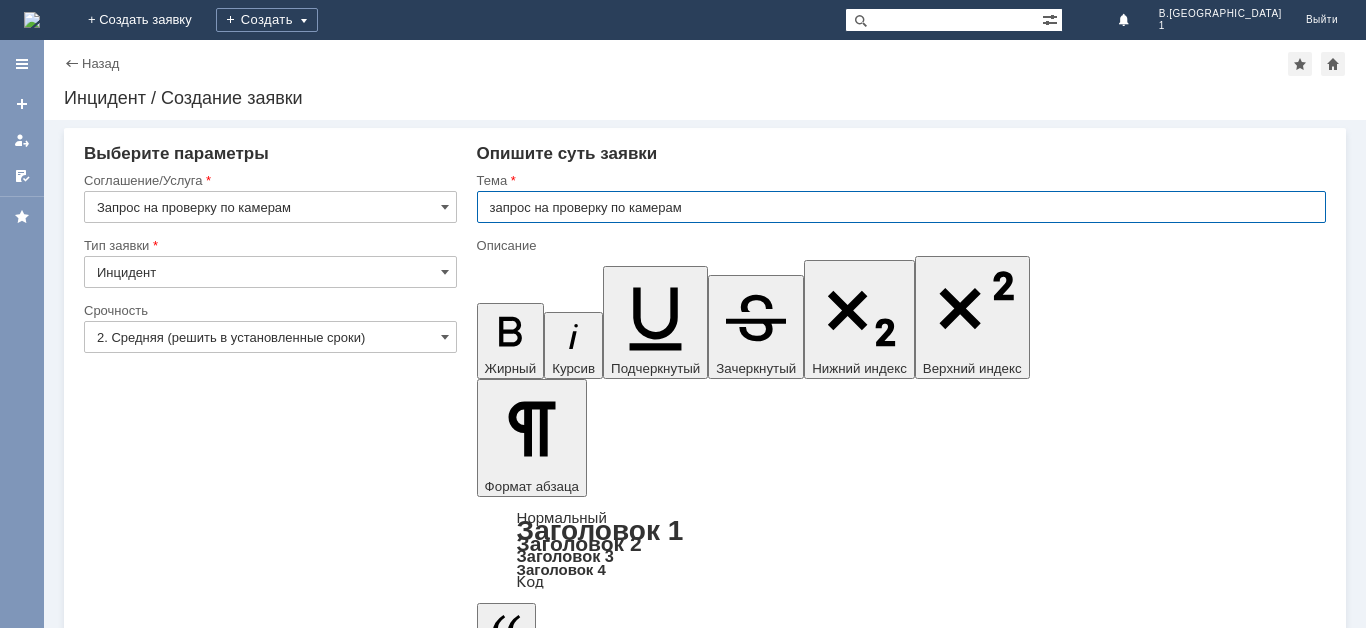 type on "запрос на проверку по камерам" 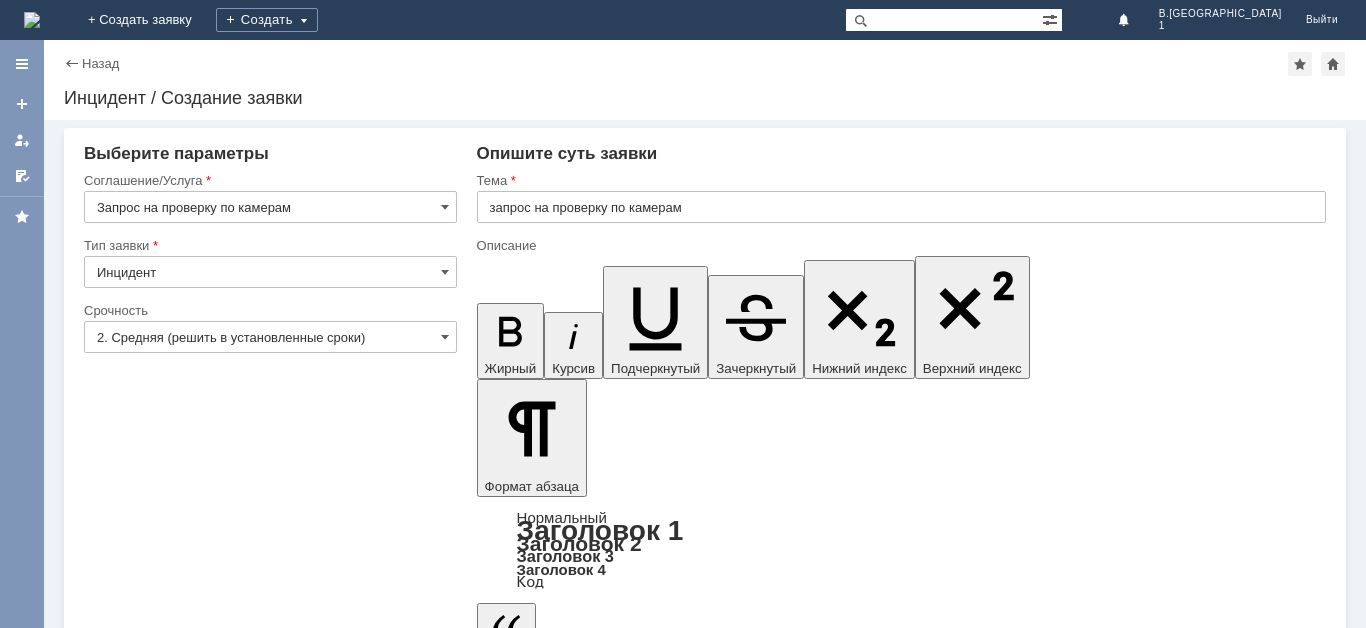 type 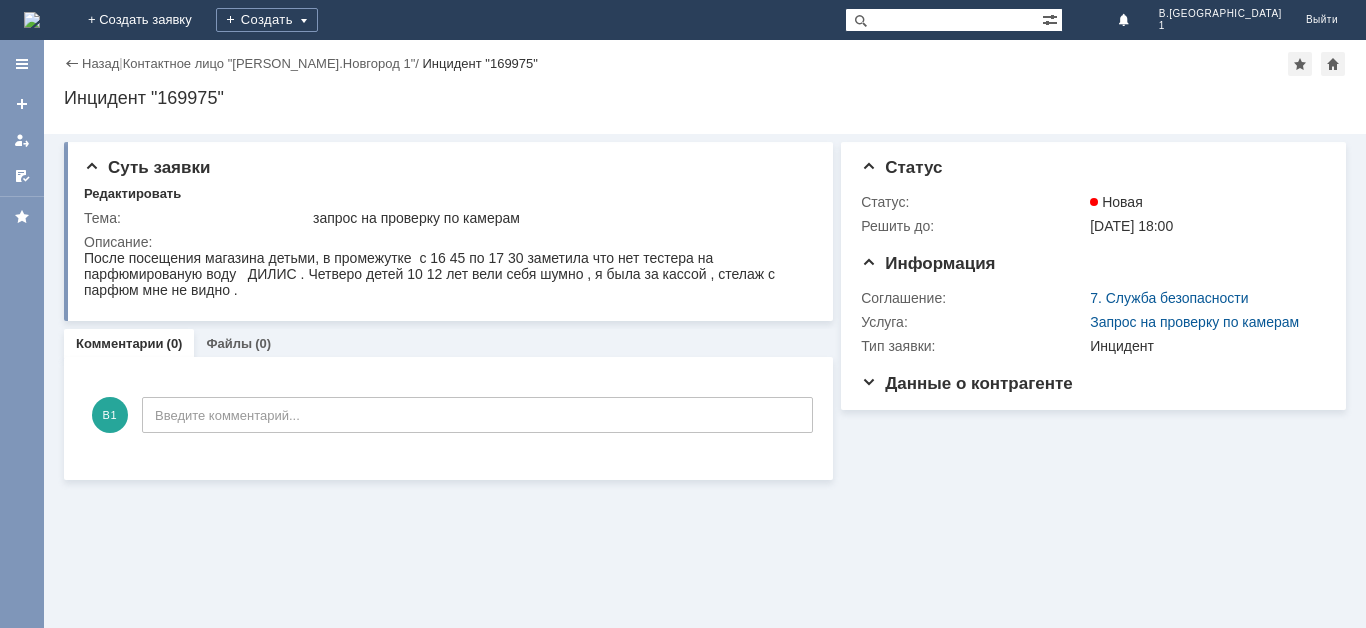 scroll, scrollTop: 0, scrollLeft: 0, axis: both 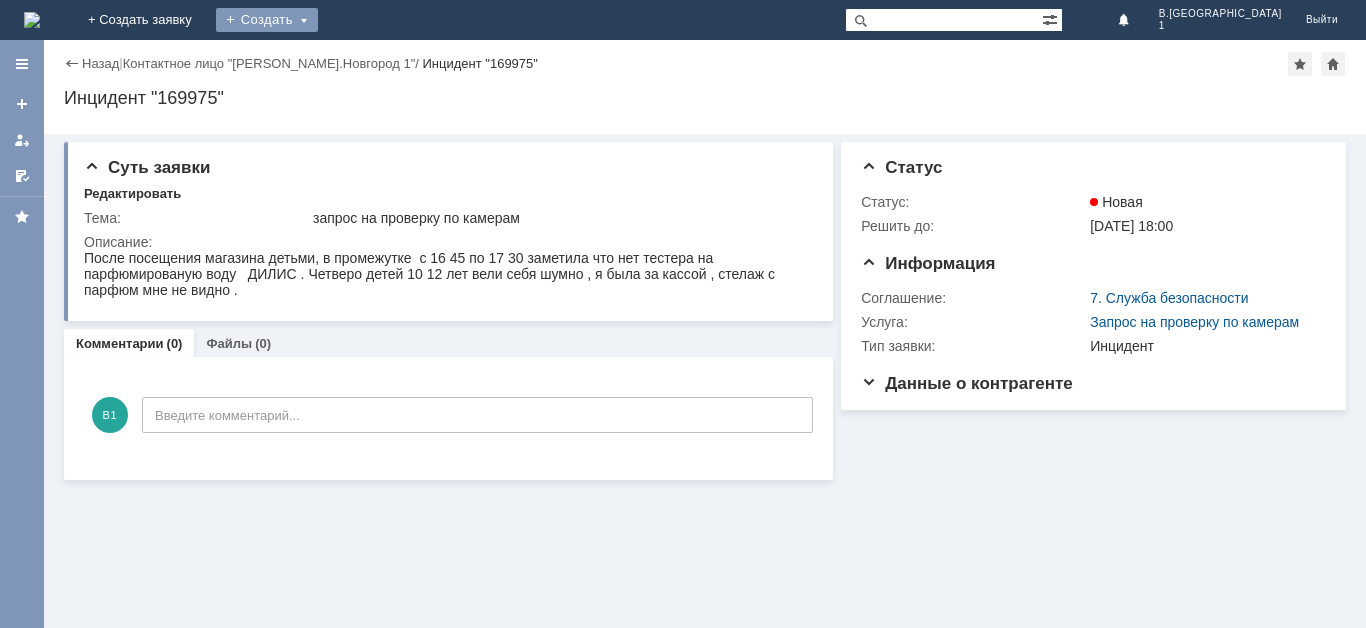 click on "Создать" at bounding box center (267, 20) 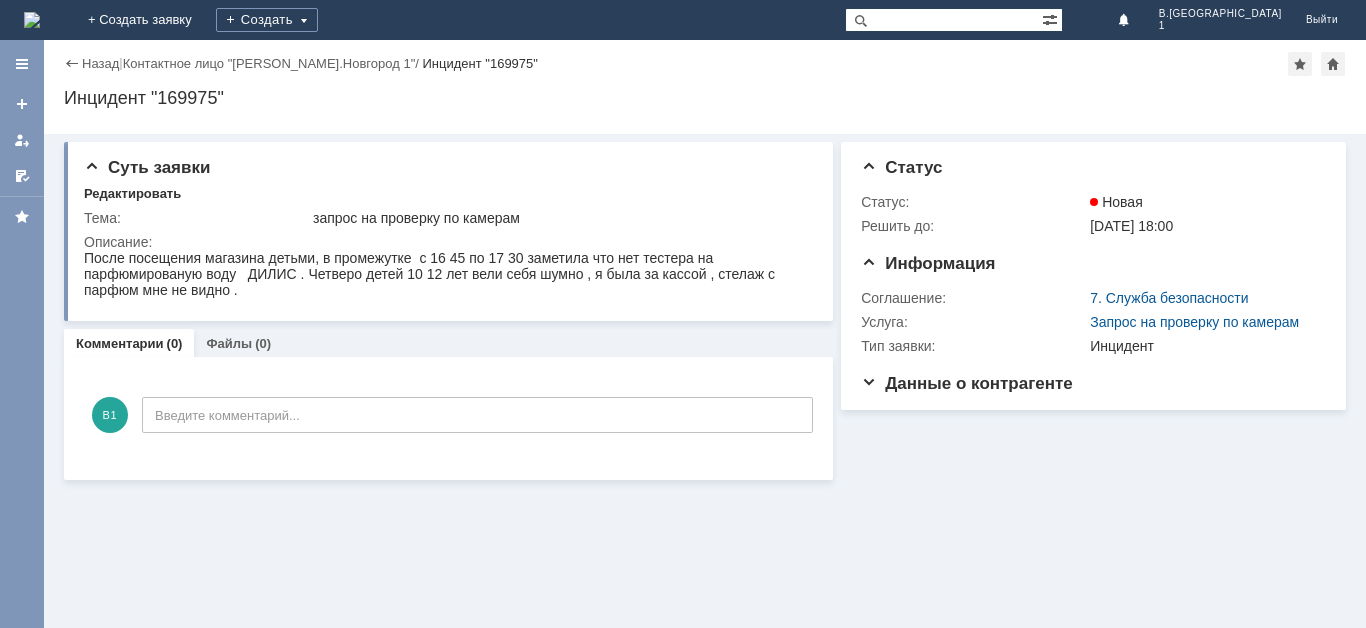 click on "+ Создать заявку" at bounding box center (140, 20) 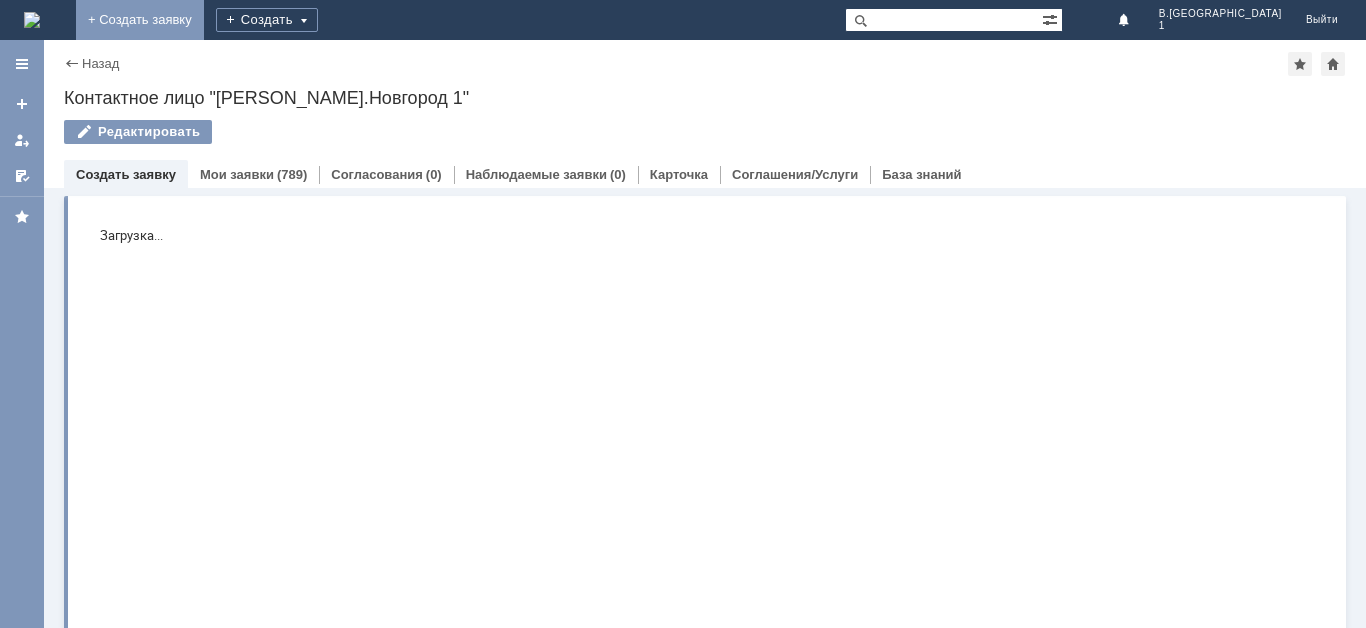 scroll, scrollTop: 0, scrollLeft: 0, axis: both 